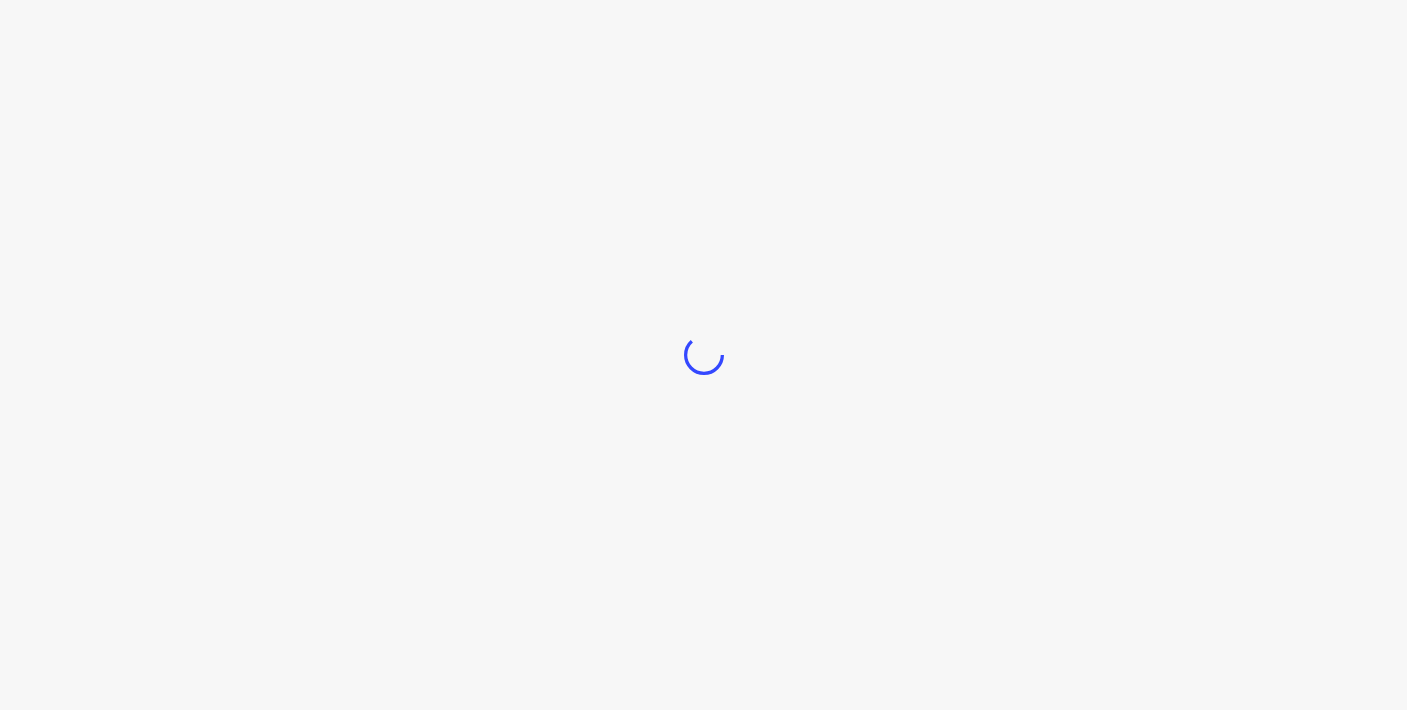 scroll, scrollTop: 0, scrollLeft: 0, axis: both 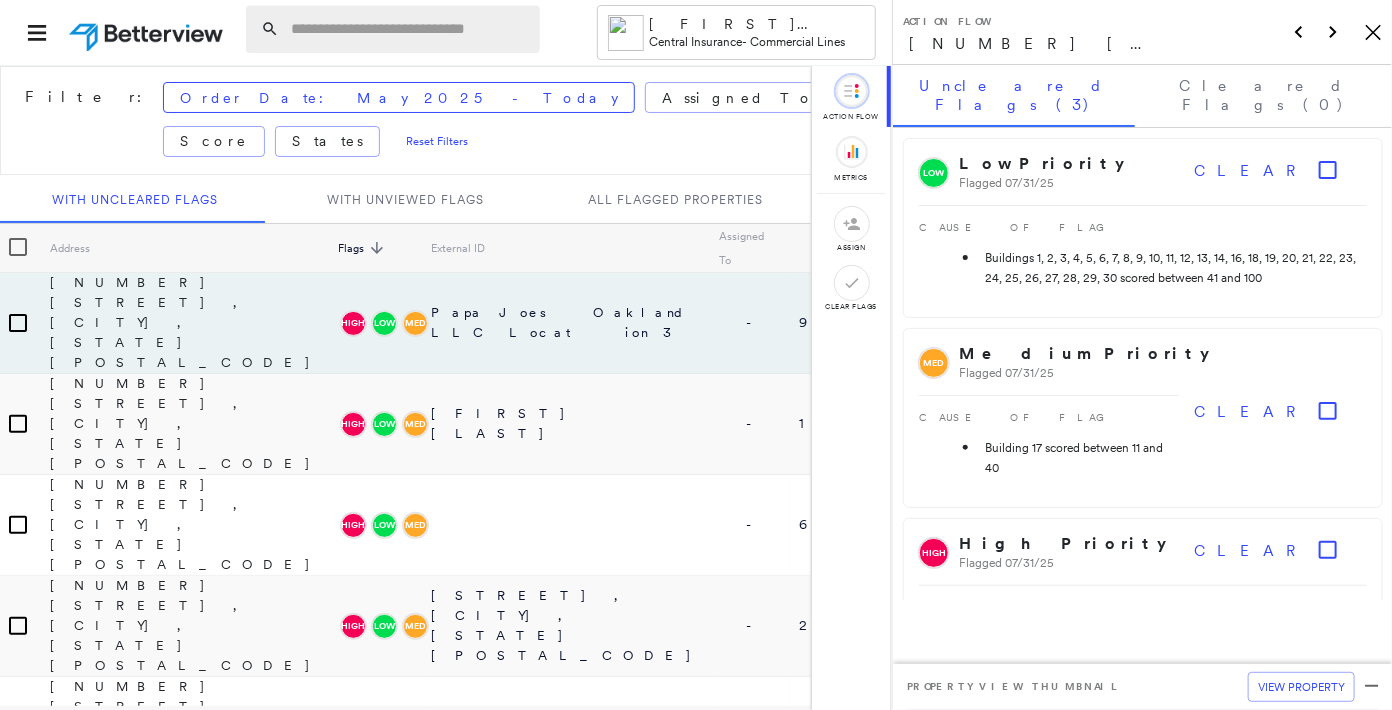 click at bounding box center (409, 29) 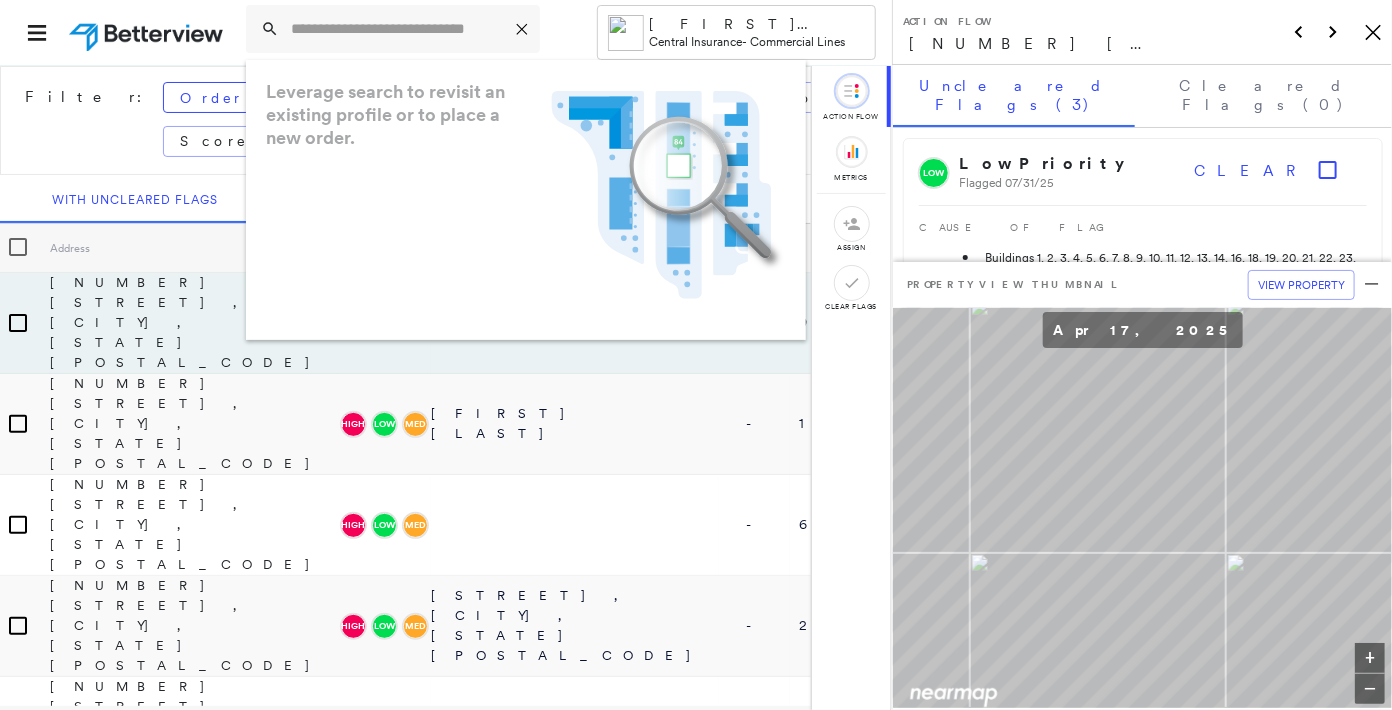 click on "Icon_Closemodal" 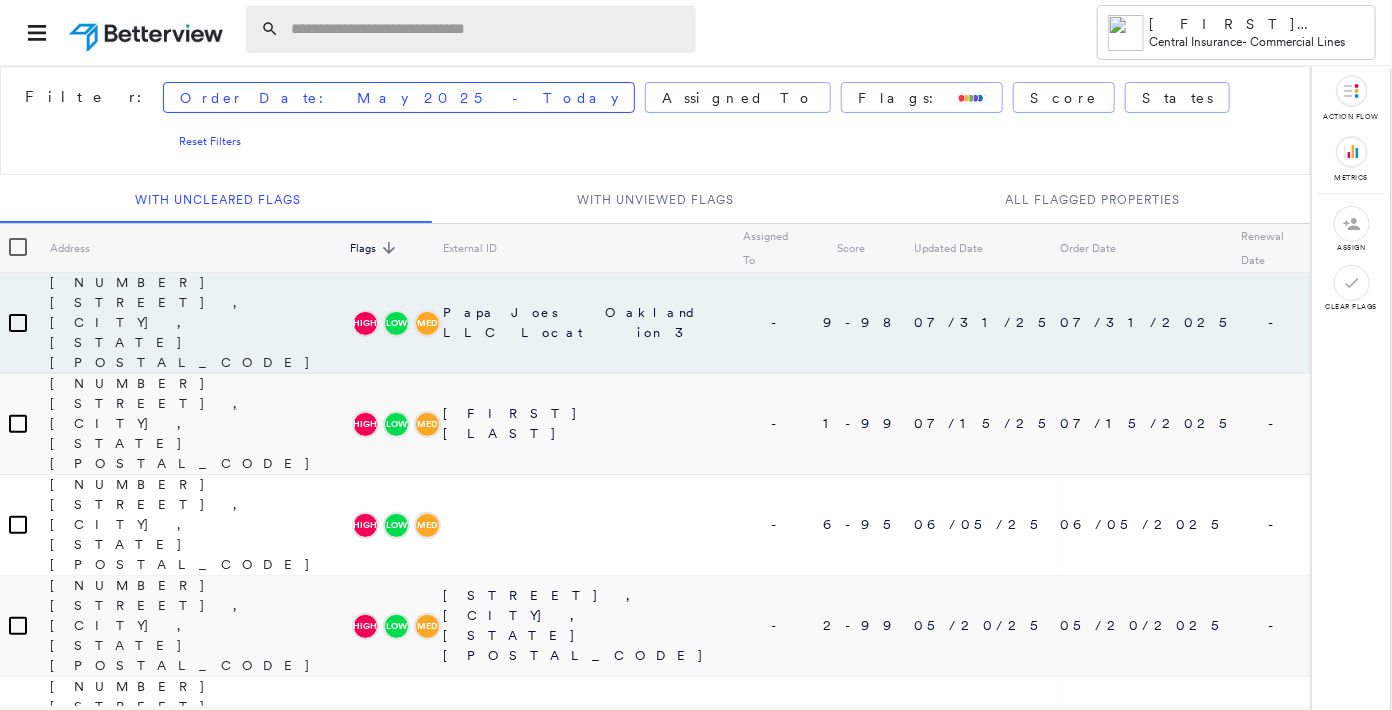 click at bounding box center [487, 29] 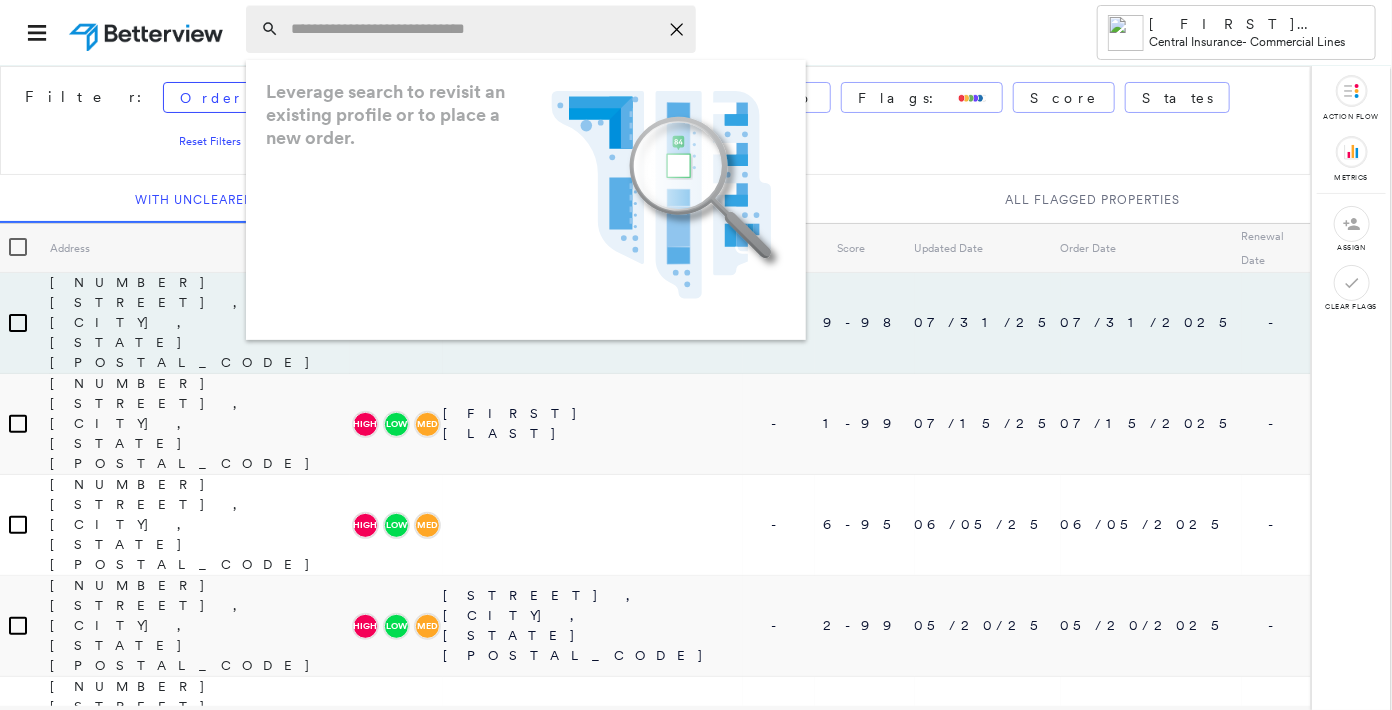 paste on "**********" 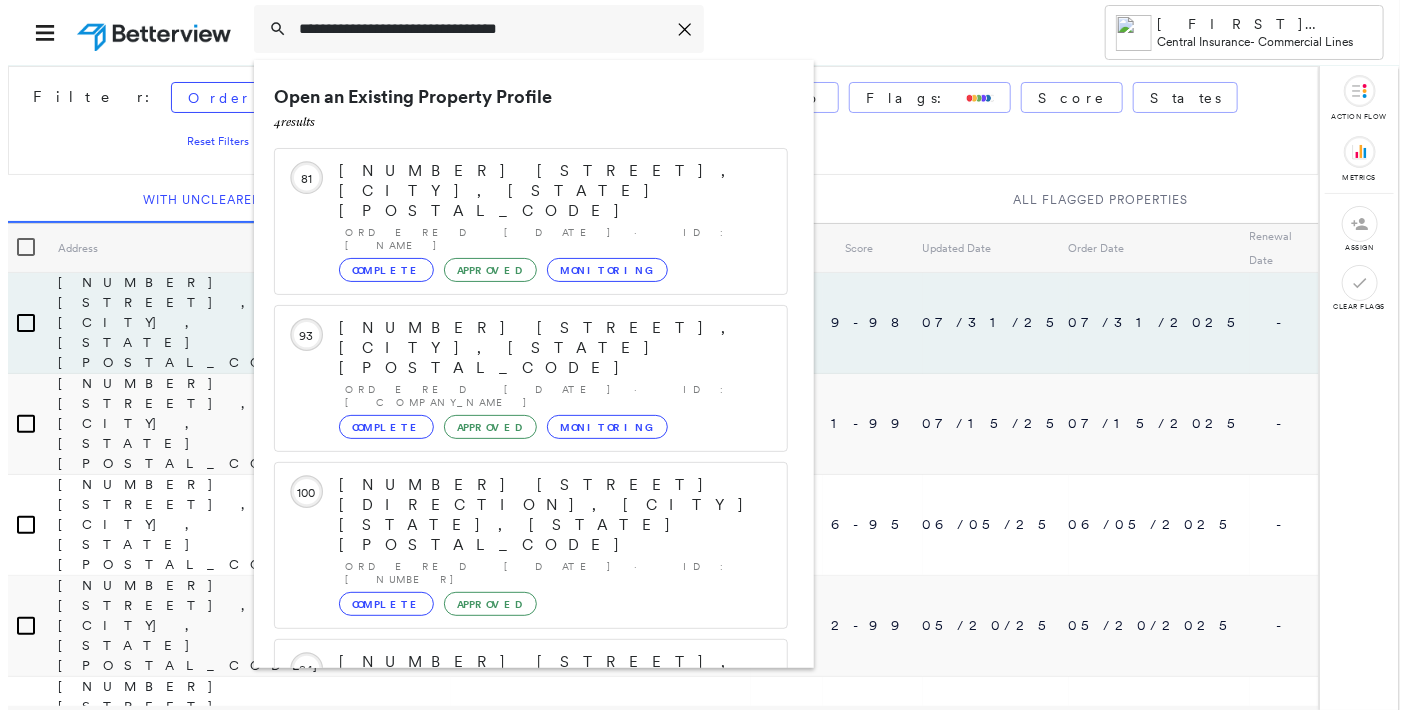 scroll, scrollTop: 51, scrollLeft: 0, axis: vertical 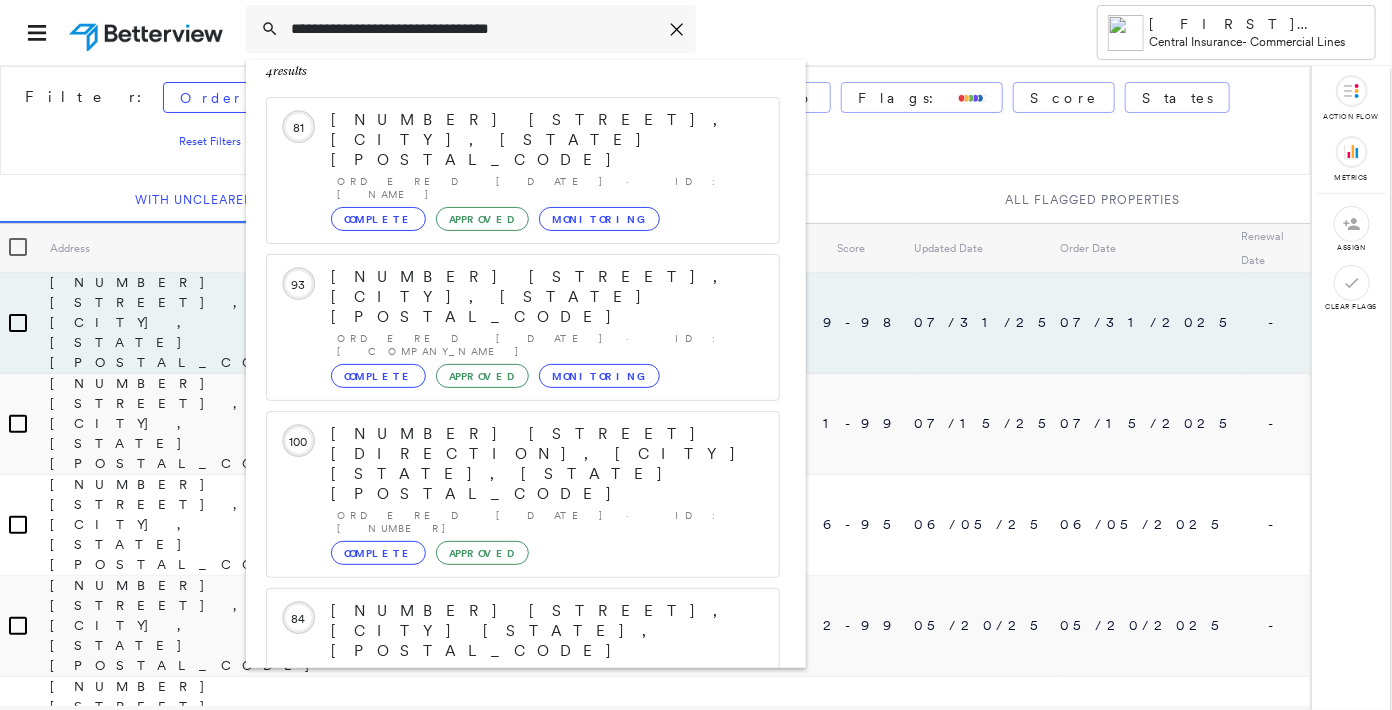 type on "**********" 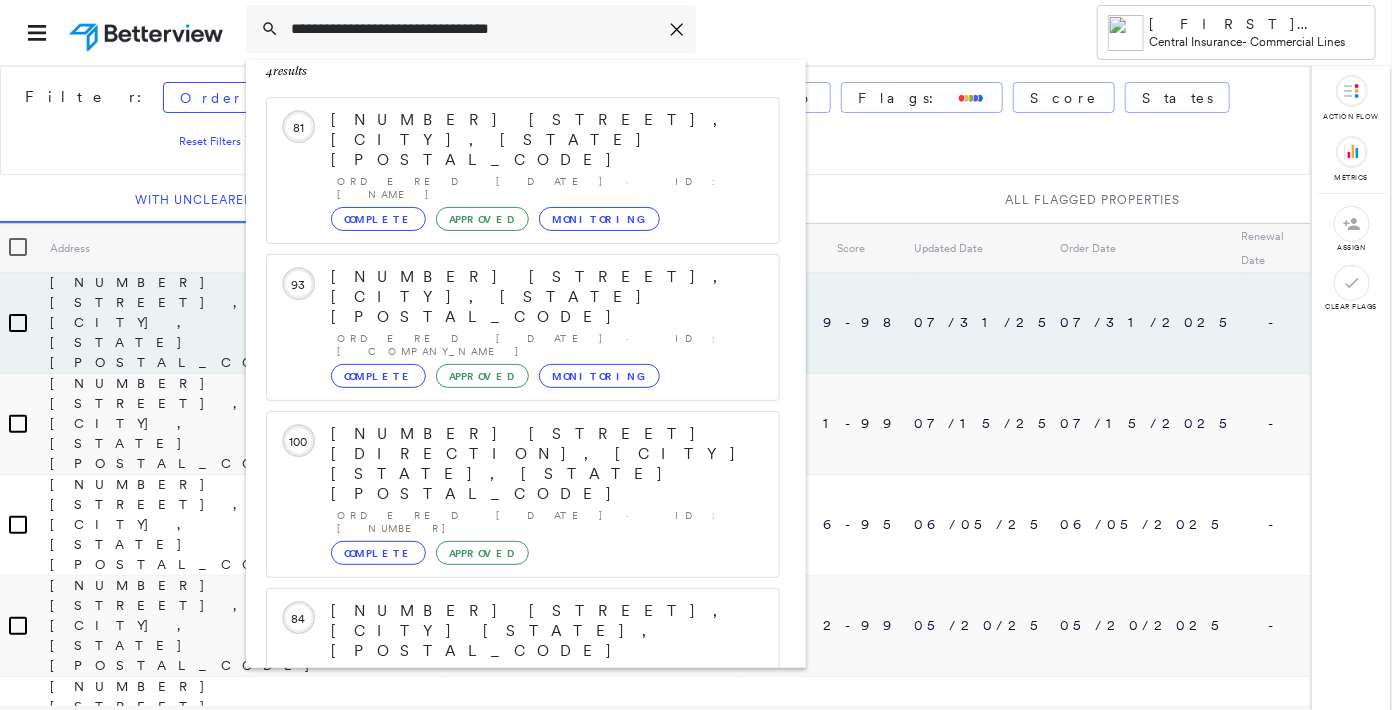 click 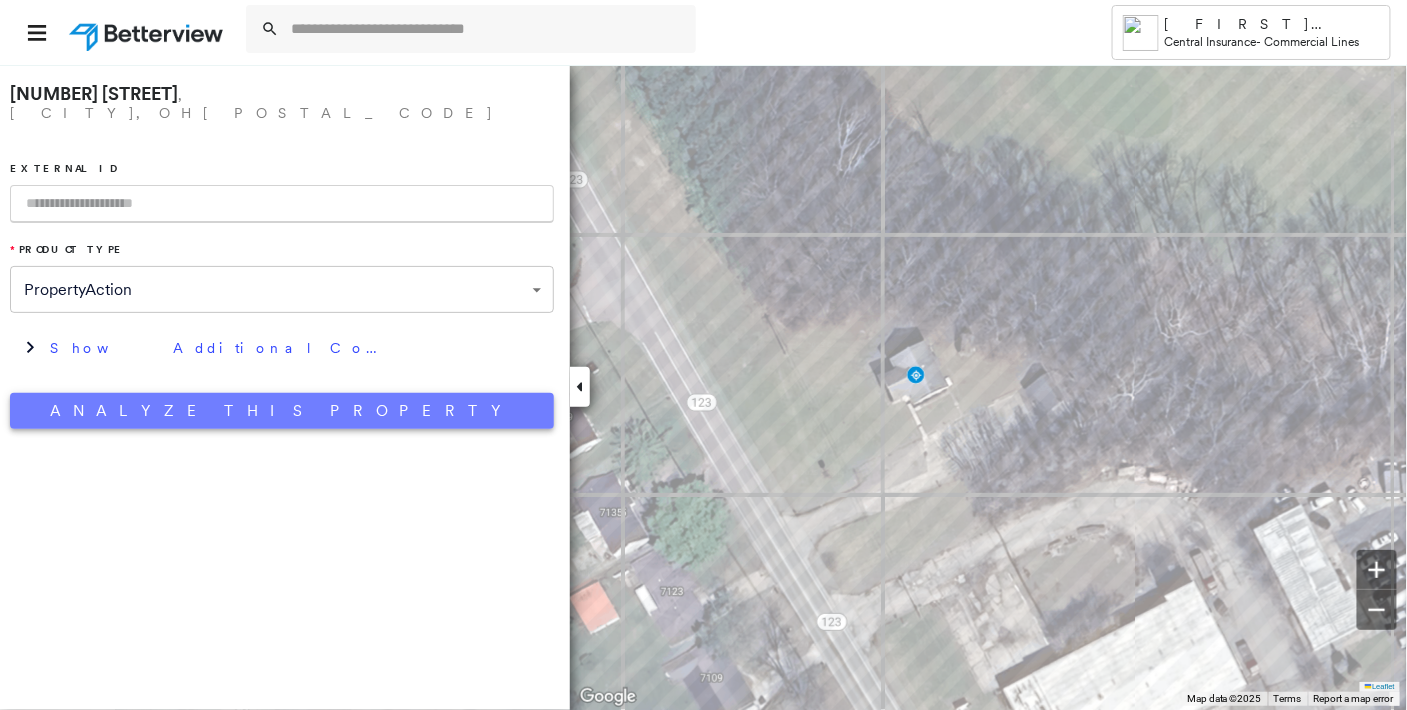 click on "Analyze This Property" at bounding box center [282, 411] 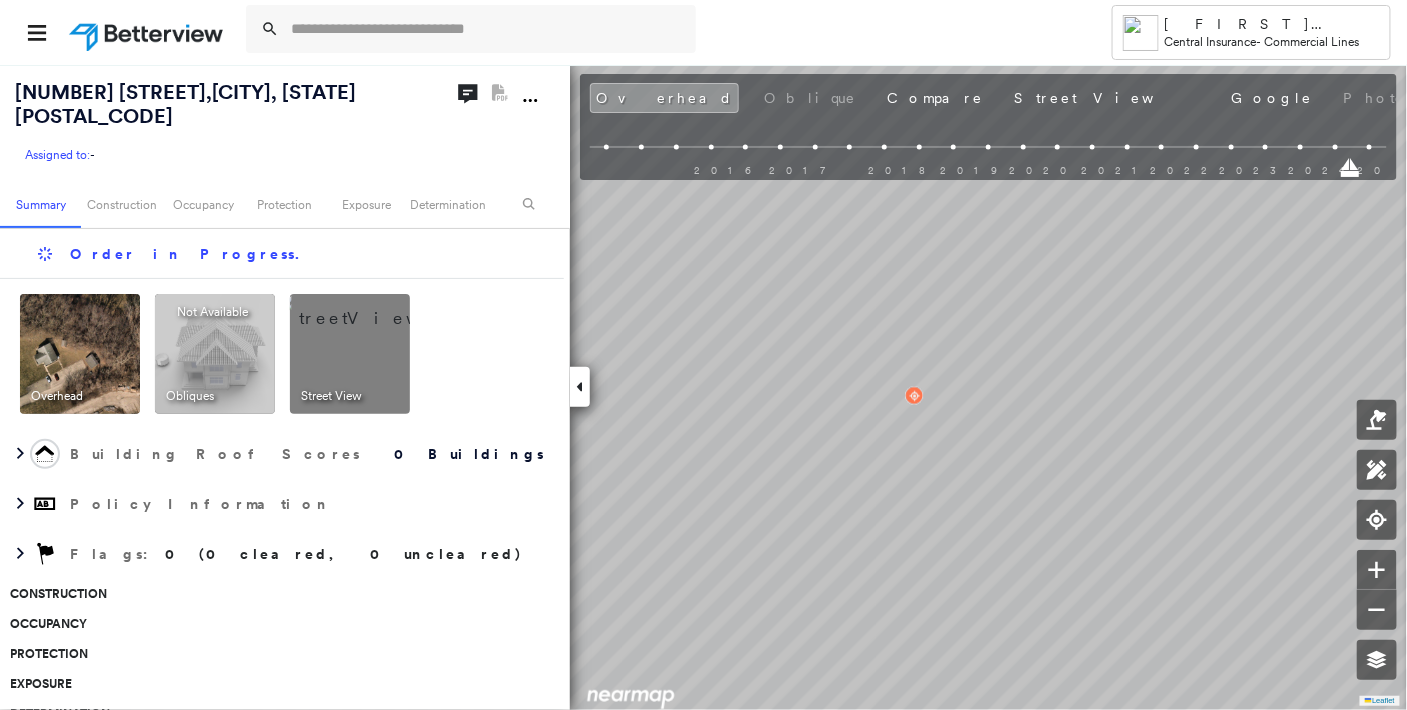 click at bounding box center [374, 309] 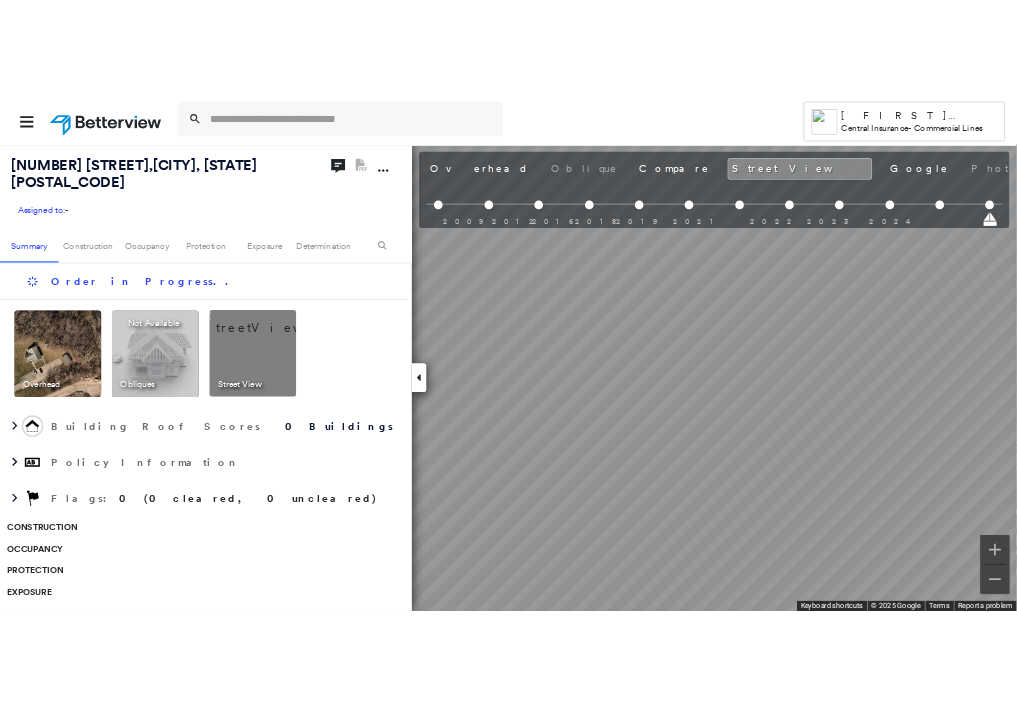 scroll, scrollTop: 0, scrollLeft: 0, axis: both 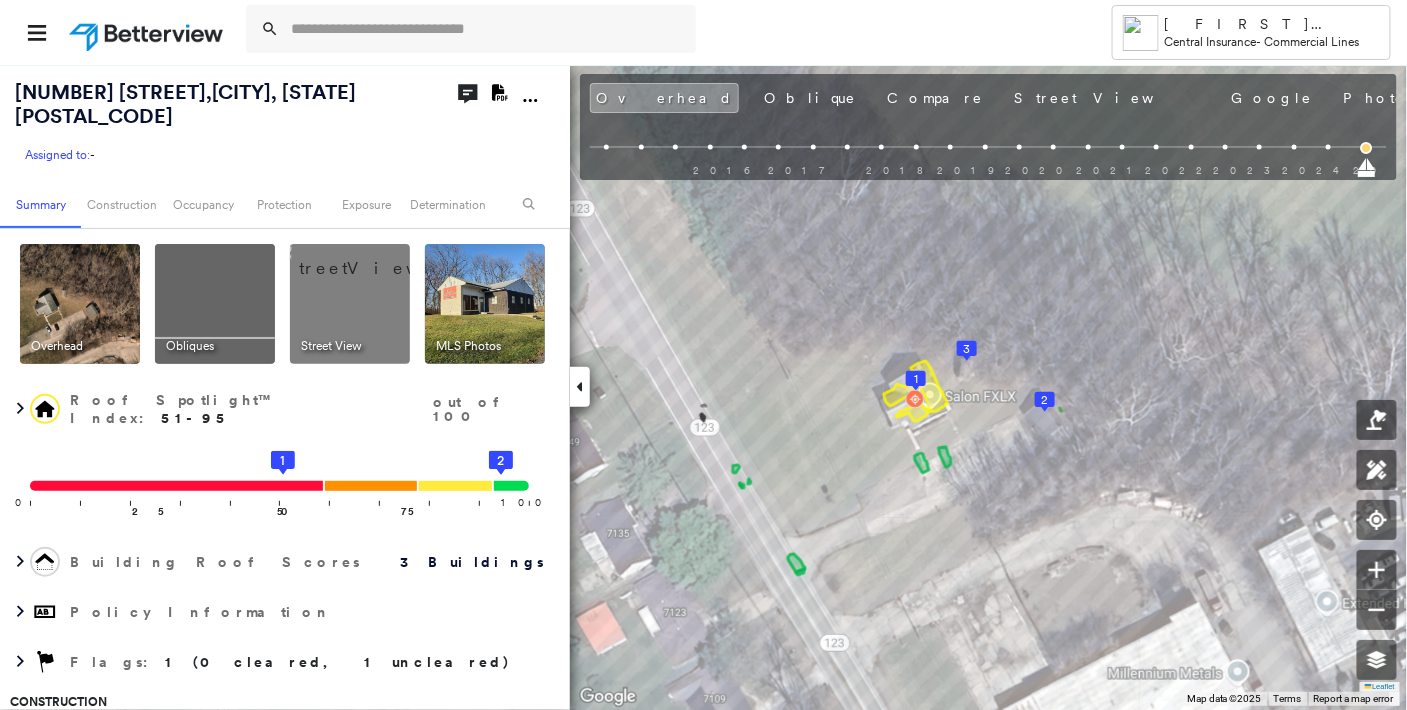 click 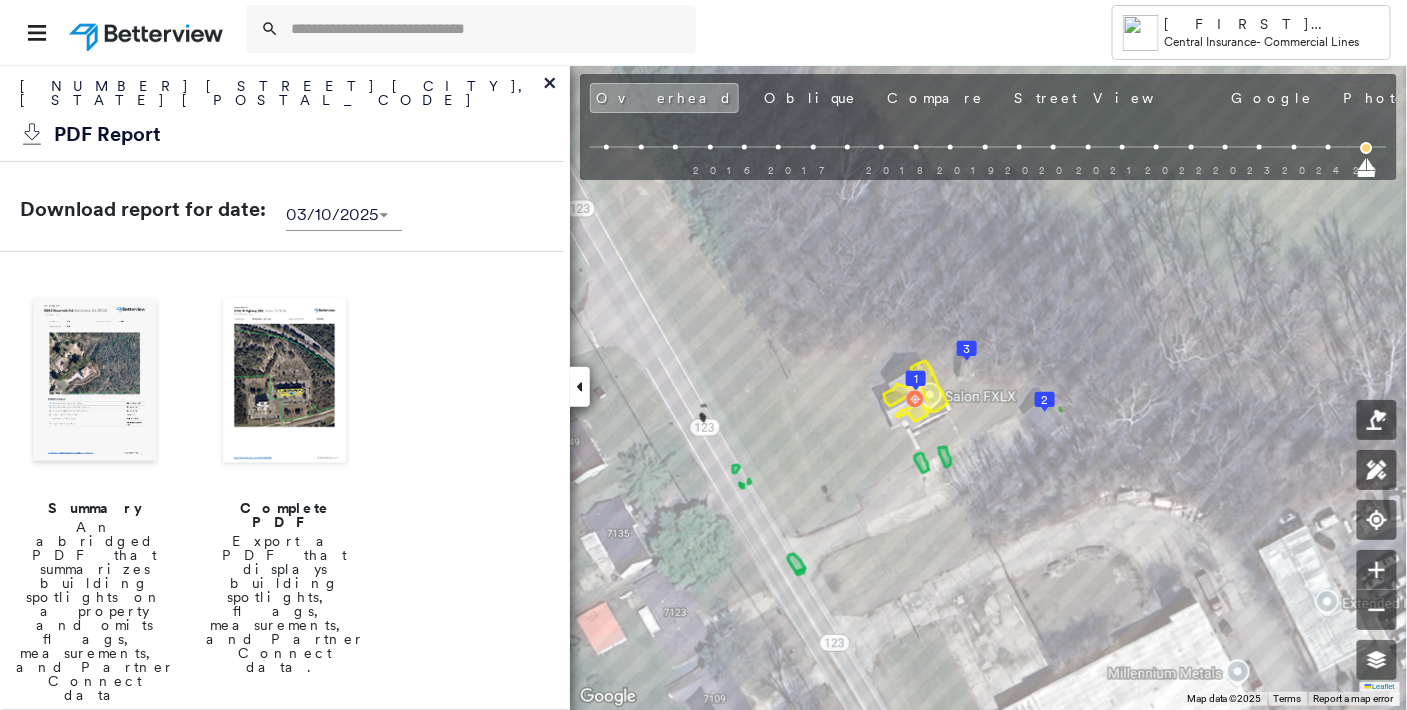 click at bounding box center (285, 382) 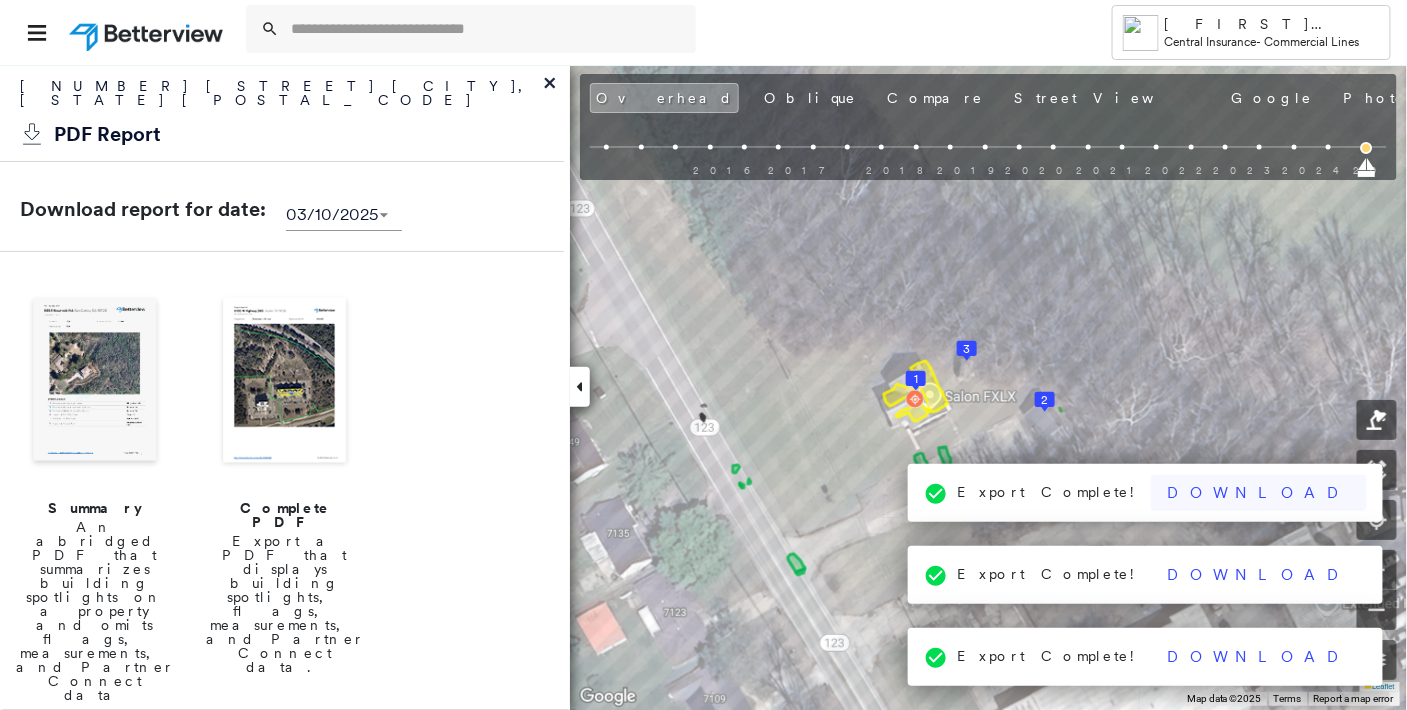 click on "Download" at bounding box center [1259, 493] 